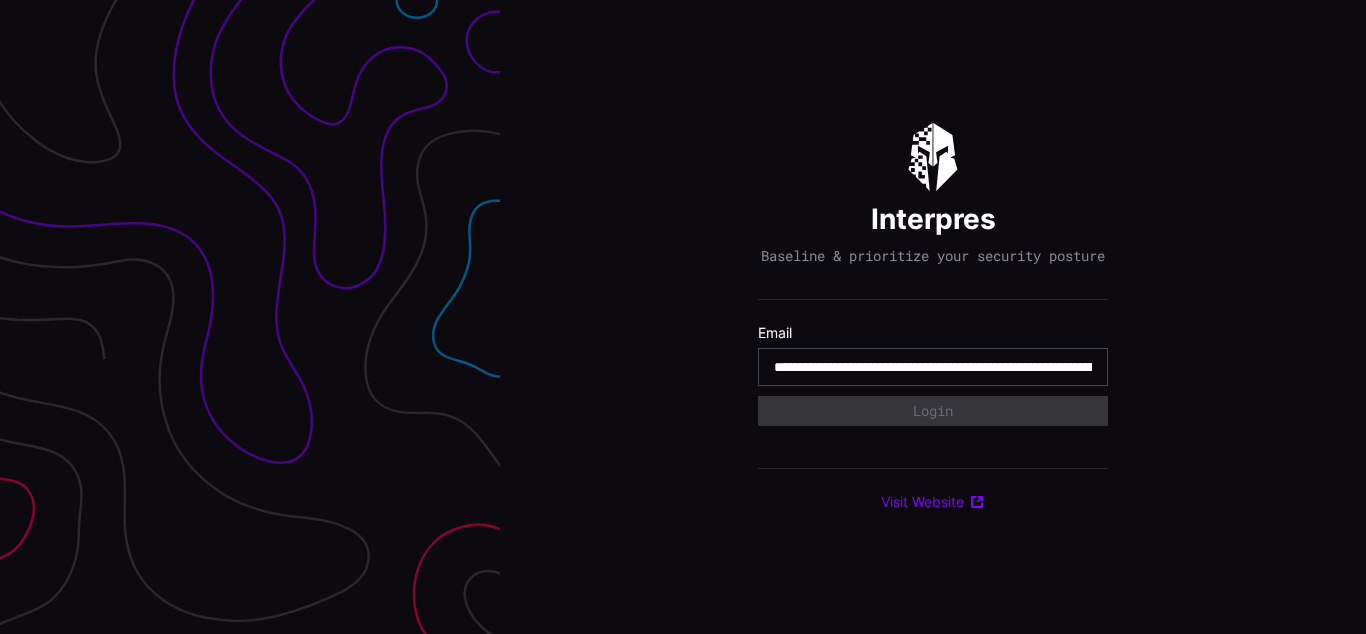 click on "**********" at bounding box center [933, 367] 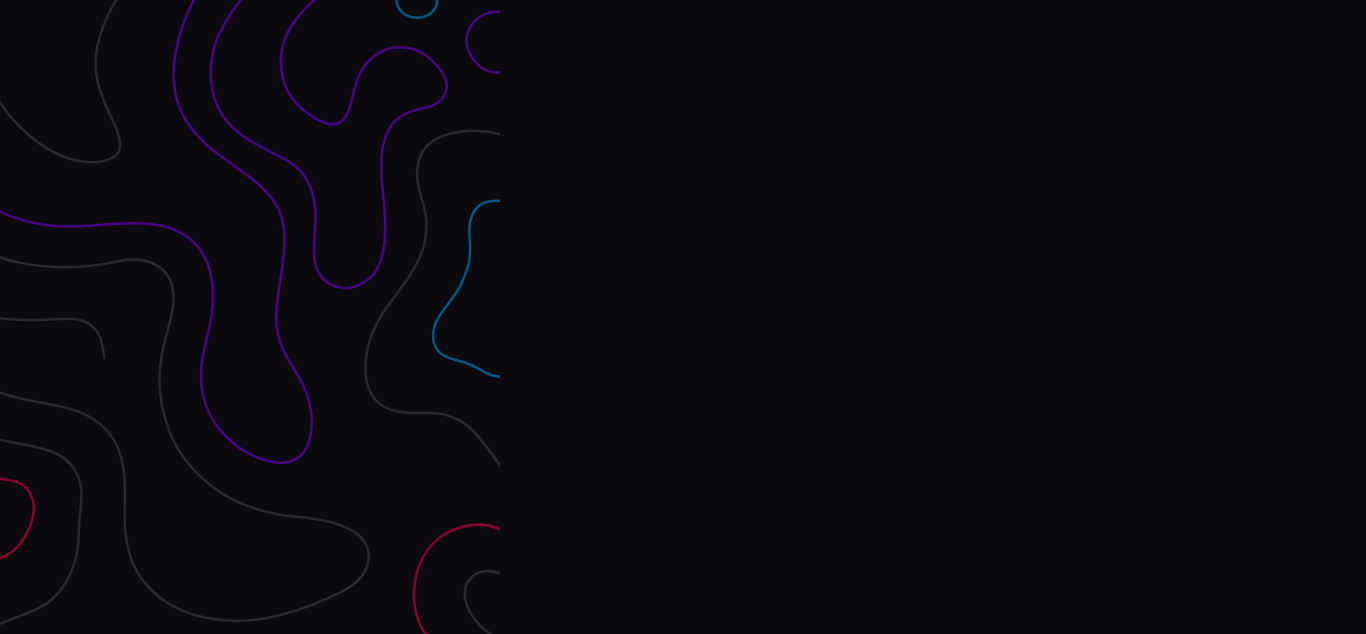 scroll, scrollTop: 0, scrollLeft: 0, axis: both 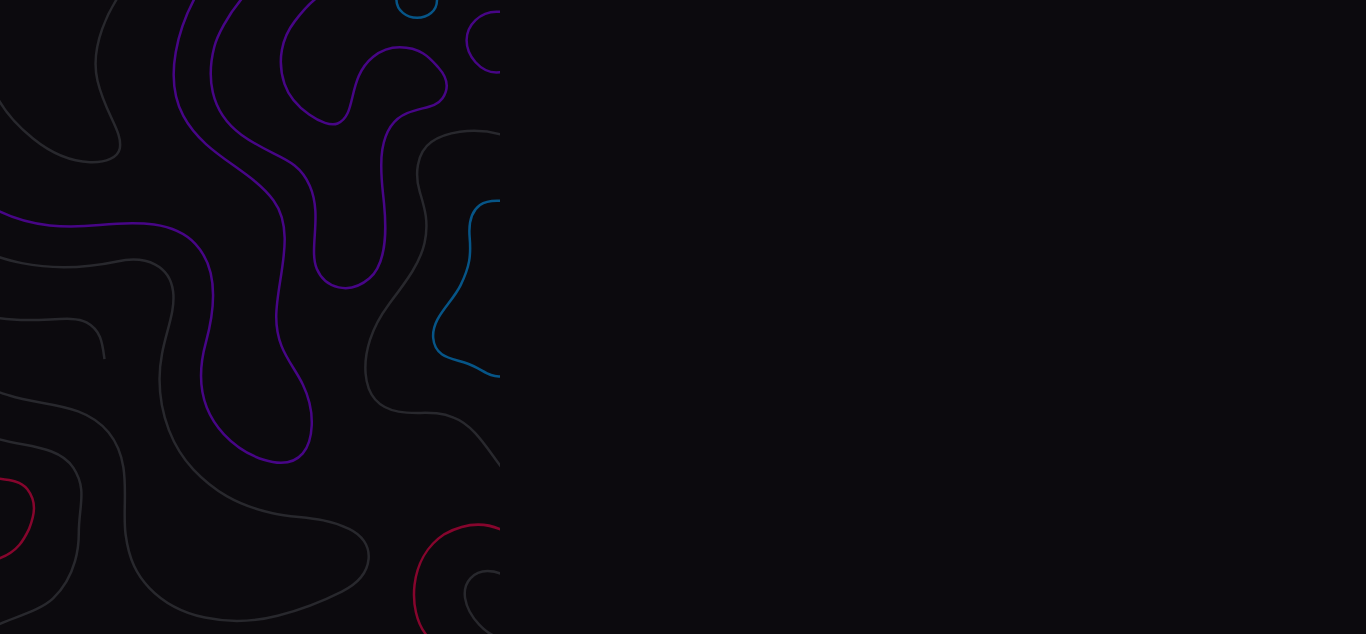 click on "Interpres Baseline & prioritize your security posture Email Login Visit Website" at bounding box center (933, 317) 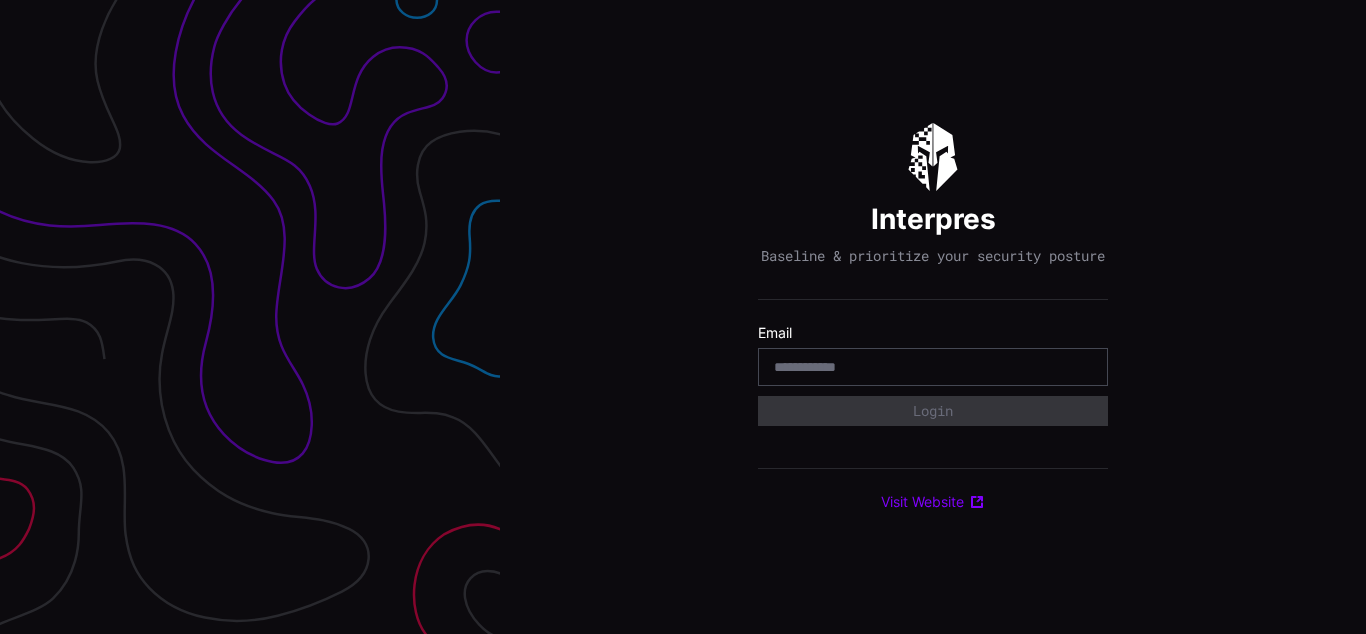 scroll, scrollTop: 0, scrollLeft: 0, axis: both 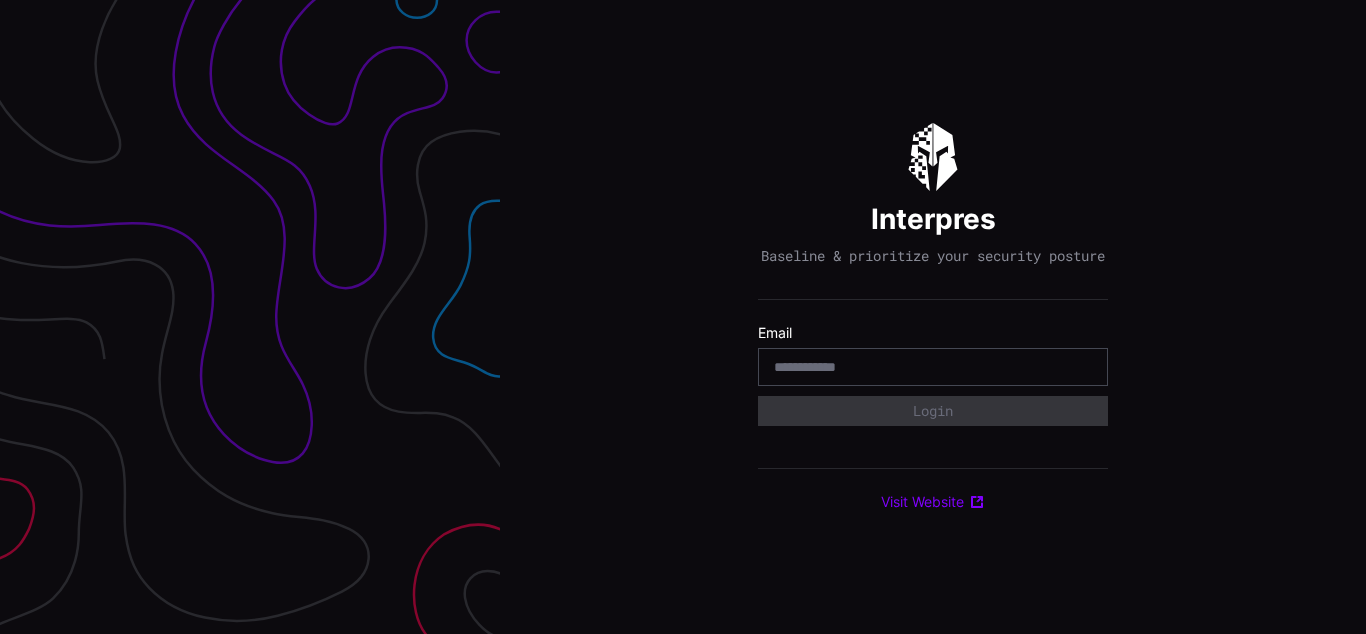 click on "Interpres Baseline & prioritize your security posture Email Login Visit Website" at bounding box center [933, 317] 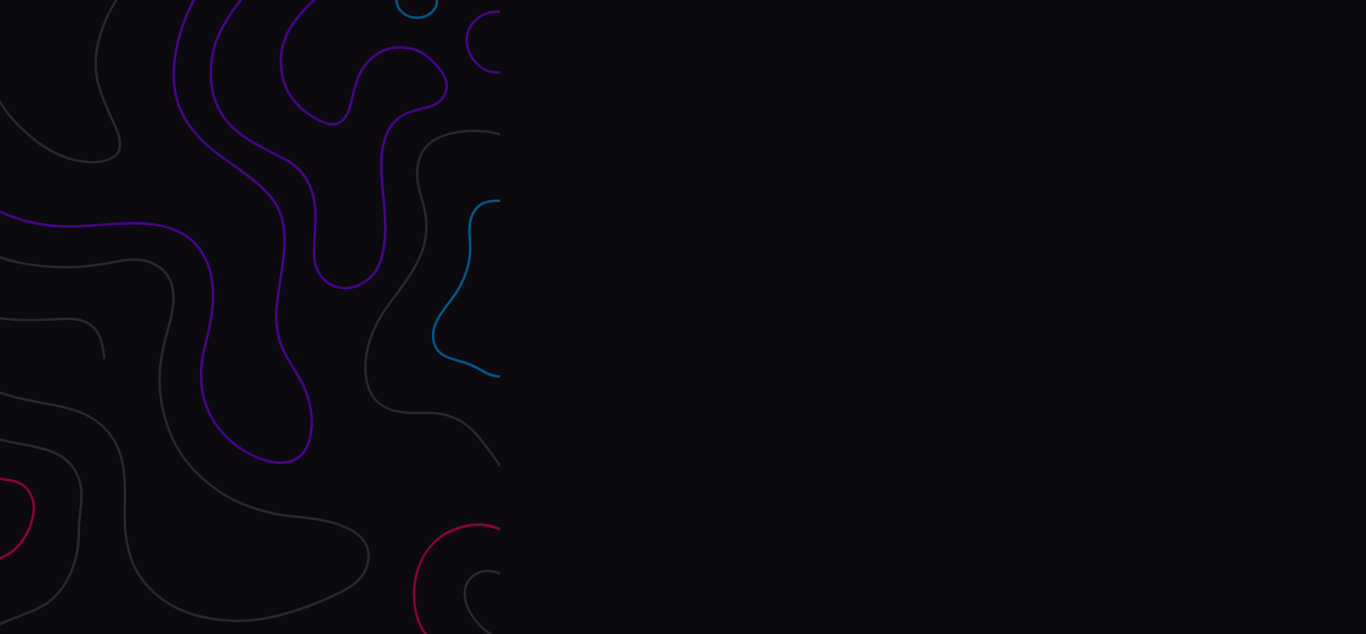 click on "Interpres Baseline & prioritize your security posture Email Login Visit Website" at bounding box center (933, 317) 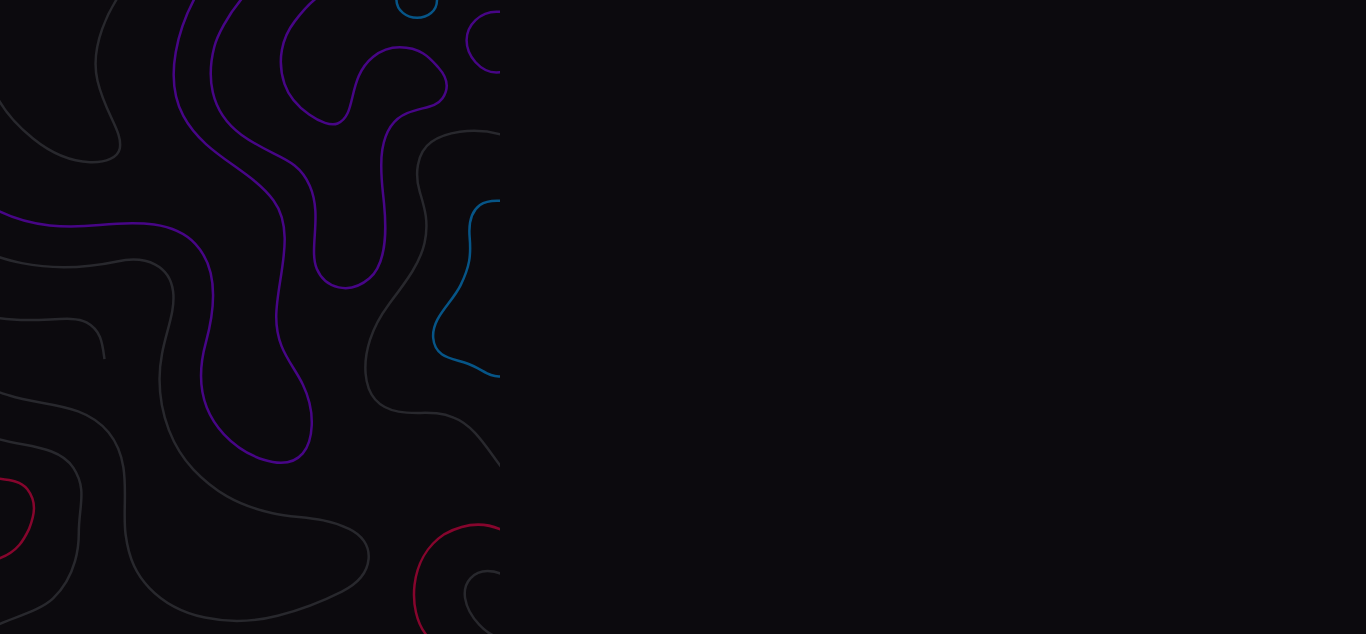 scroll, scrollTop: 0, scrollLeft: 0, axis: both 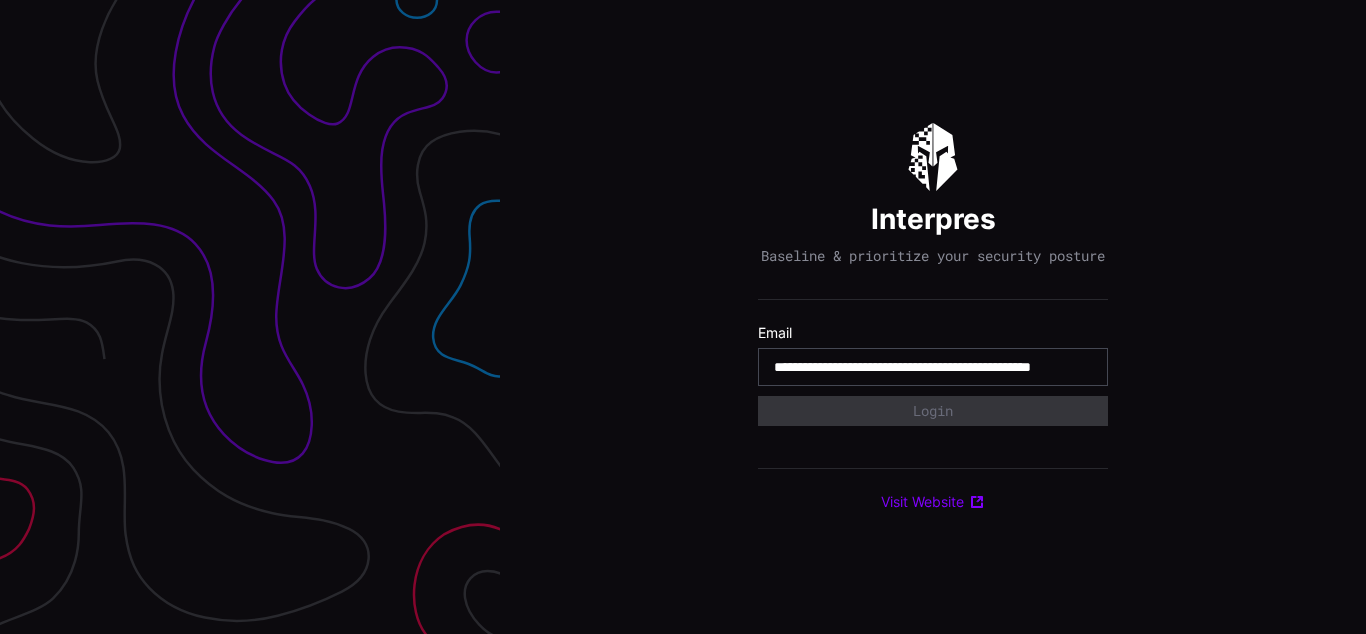 type on "**********" 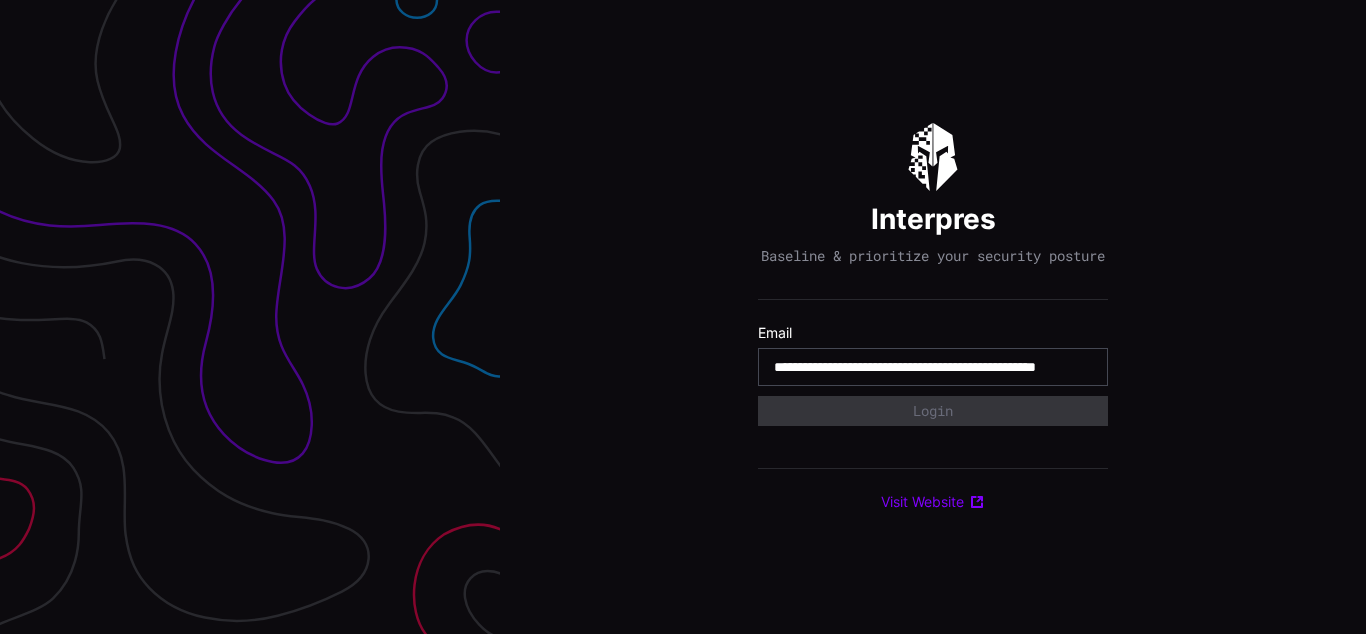 click on "**********" at bounding box center (933, 367) 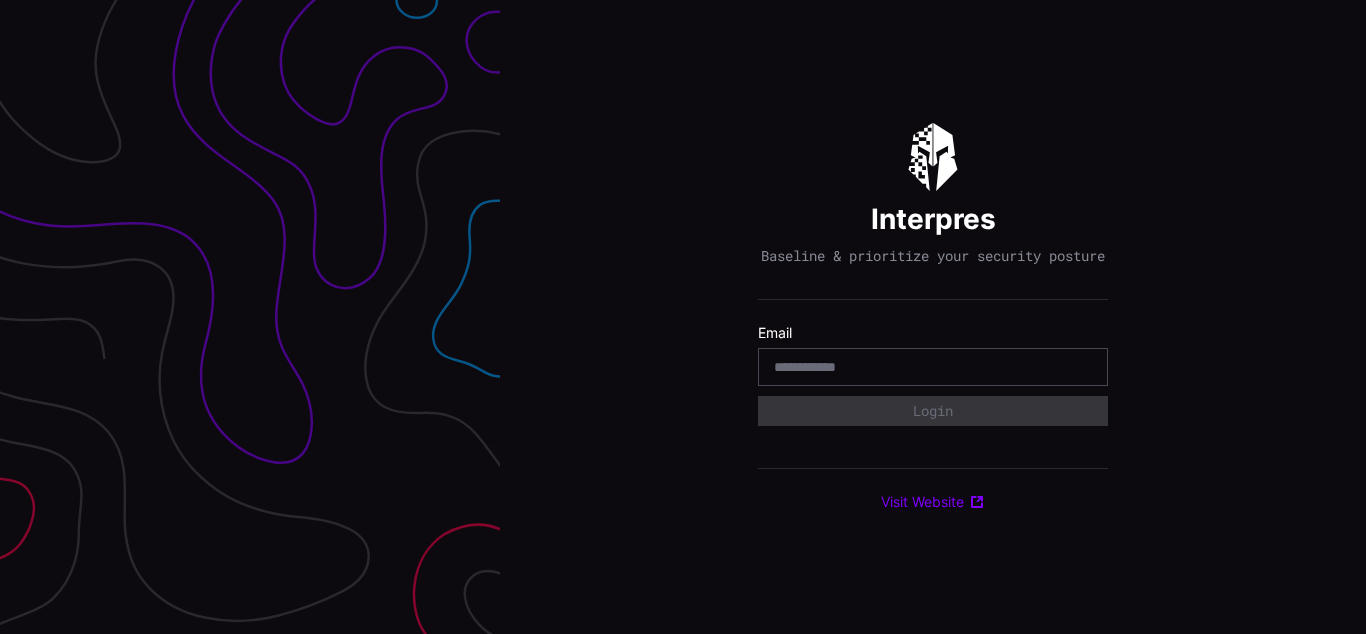 scroll, scrollTop: 0, scrollLeft: 0, axis: both 